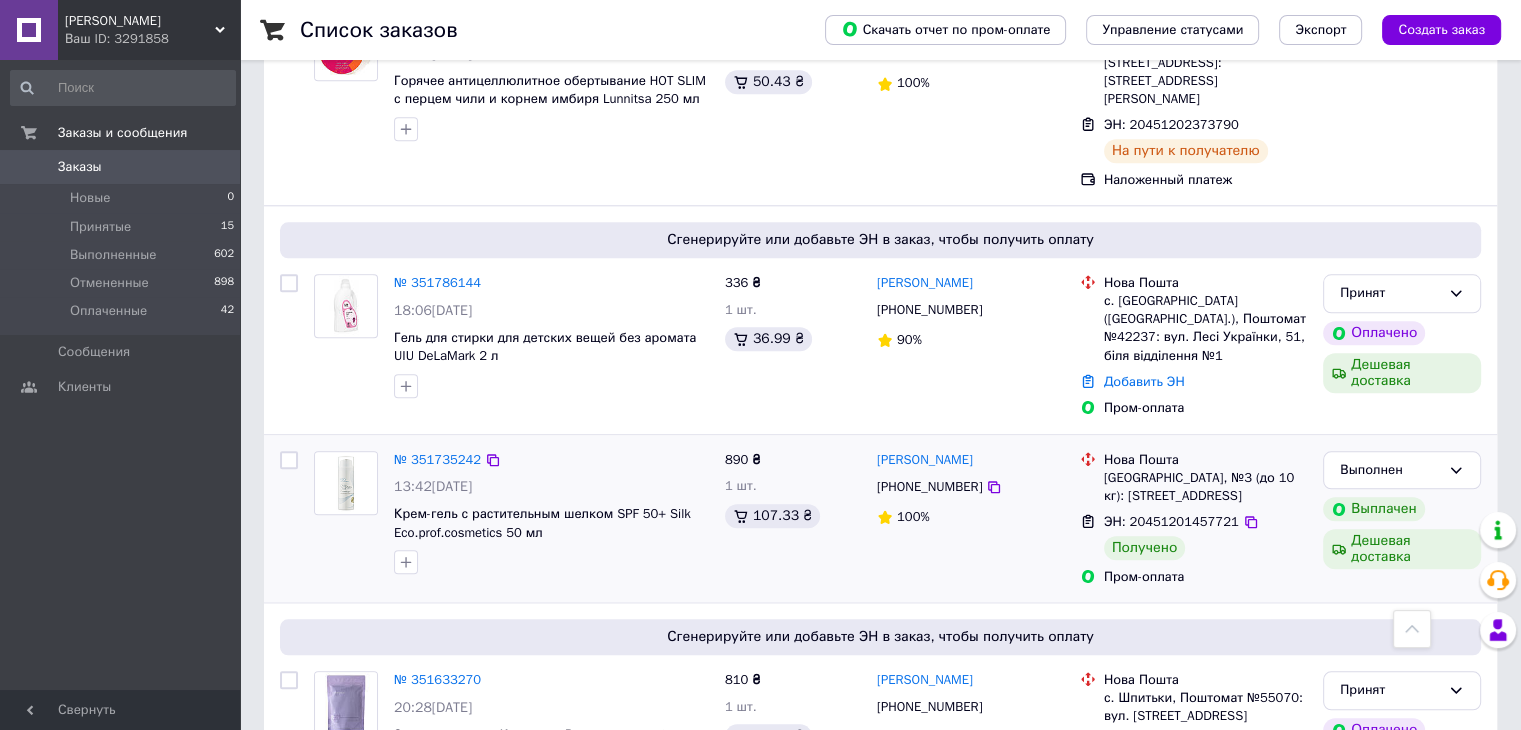 scroll, scrollTop: 2400, scrollLeft: 0, axis: vertical 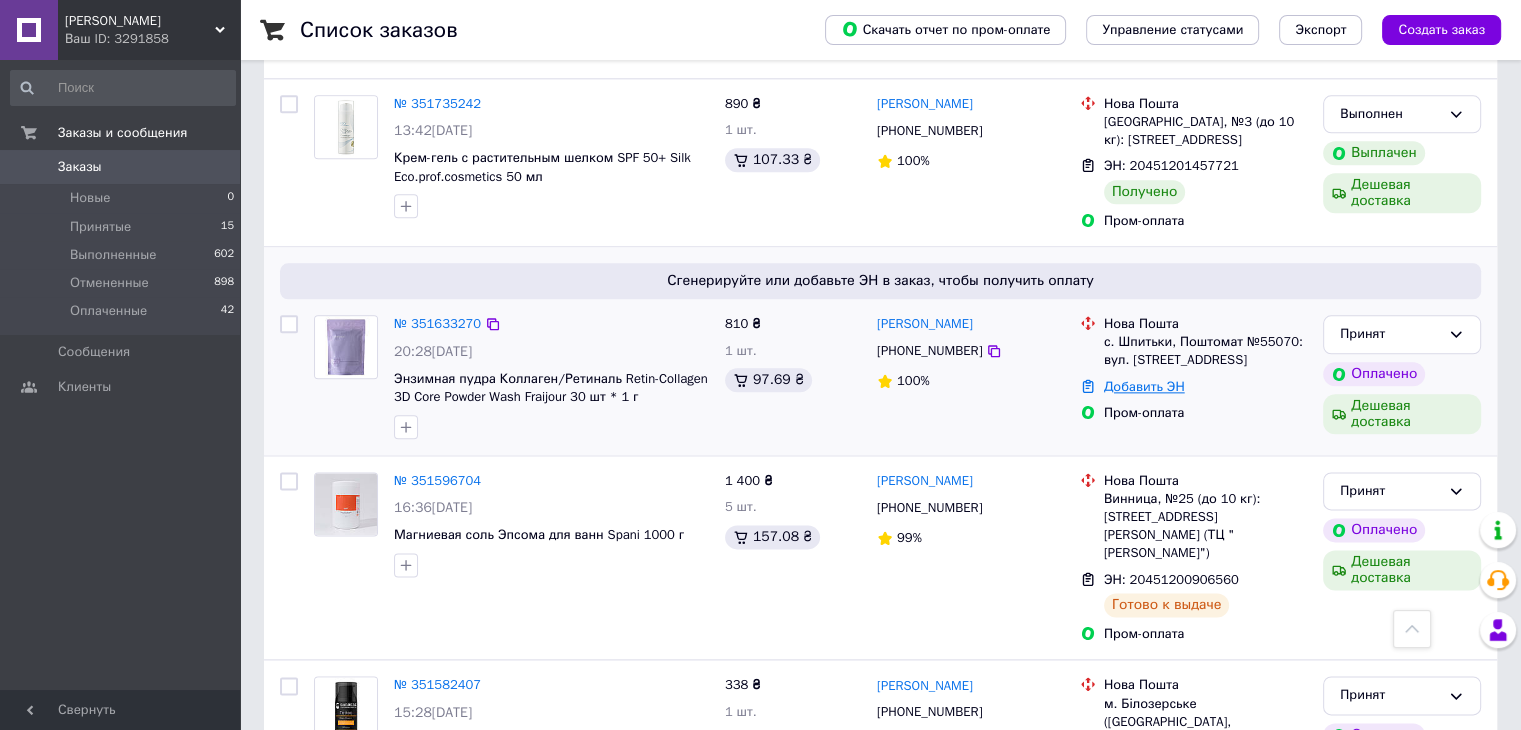 click on "Добавить ЭН" at bounding box center [1144, 386] 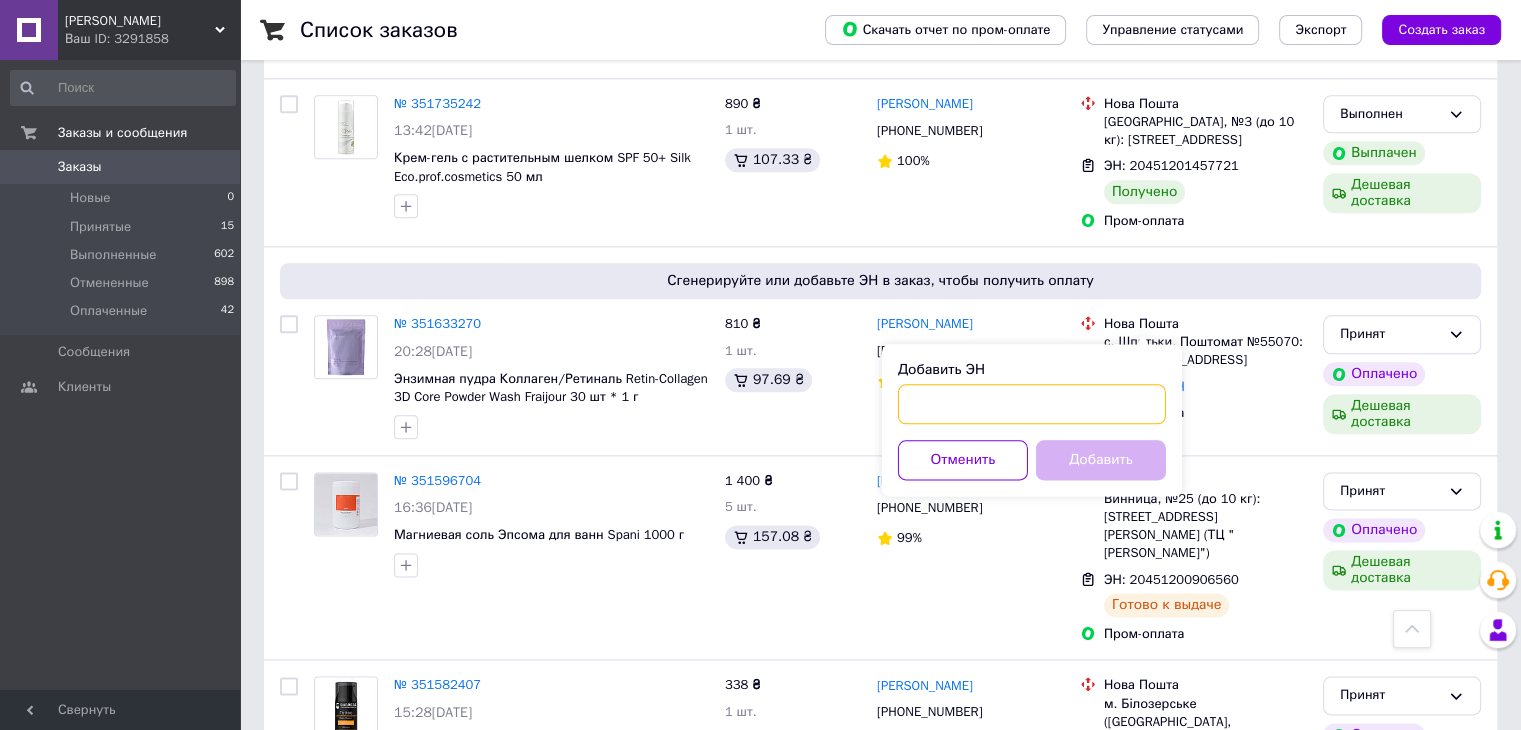 click on "Добавить ЭН" at bounding box center [1032, 404] 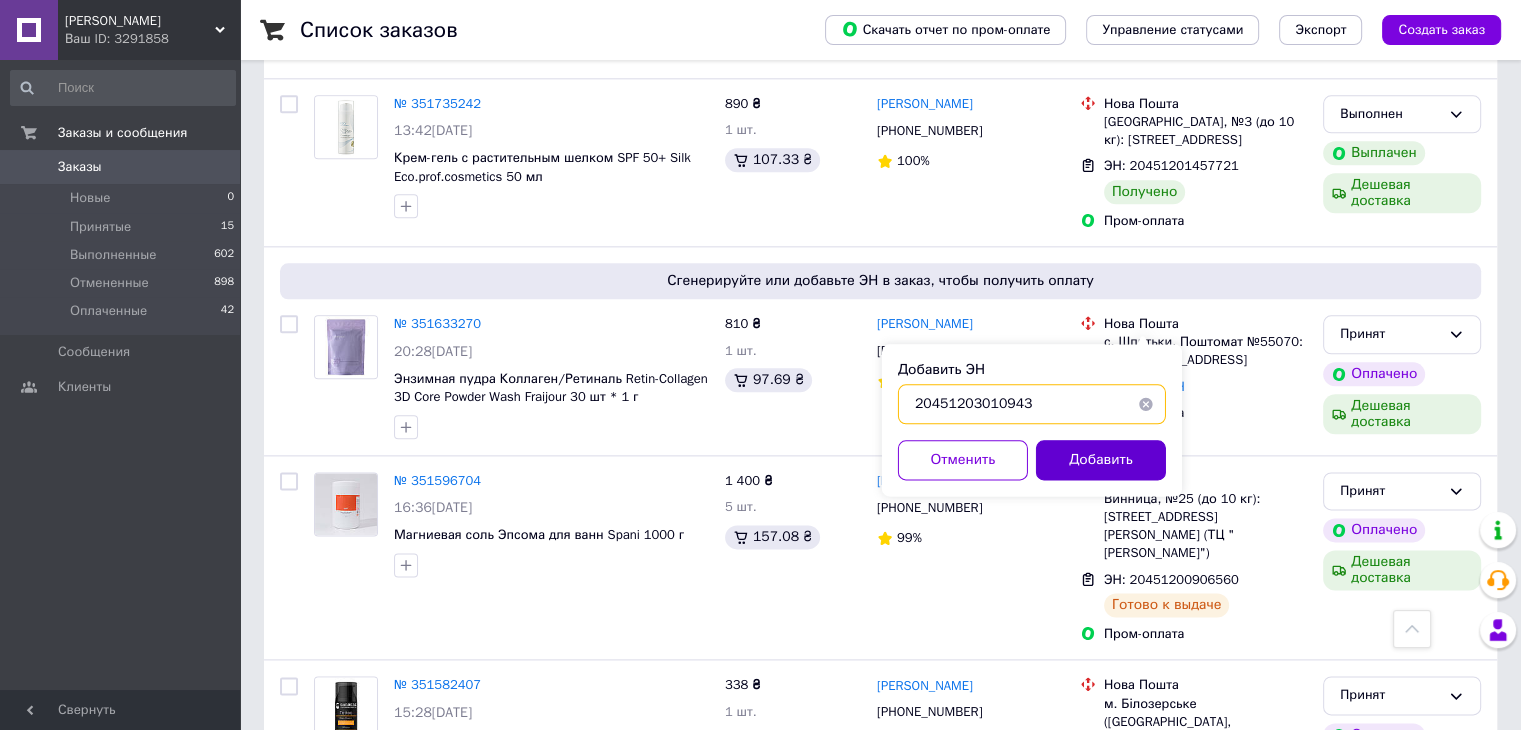 type on "20451203010943" 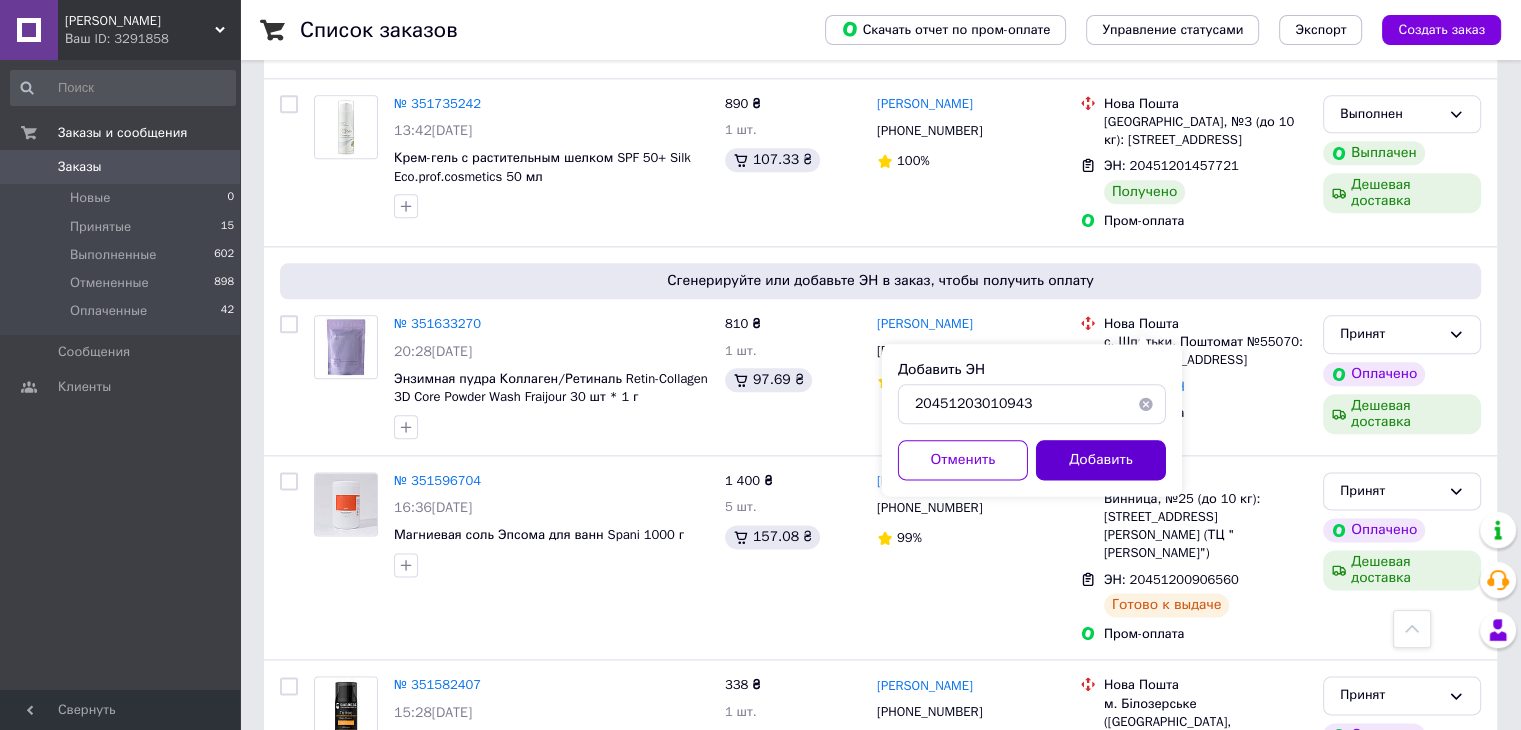 click on "Добавить" at bounding box center [1101, 460] 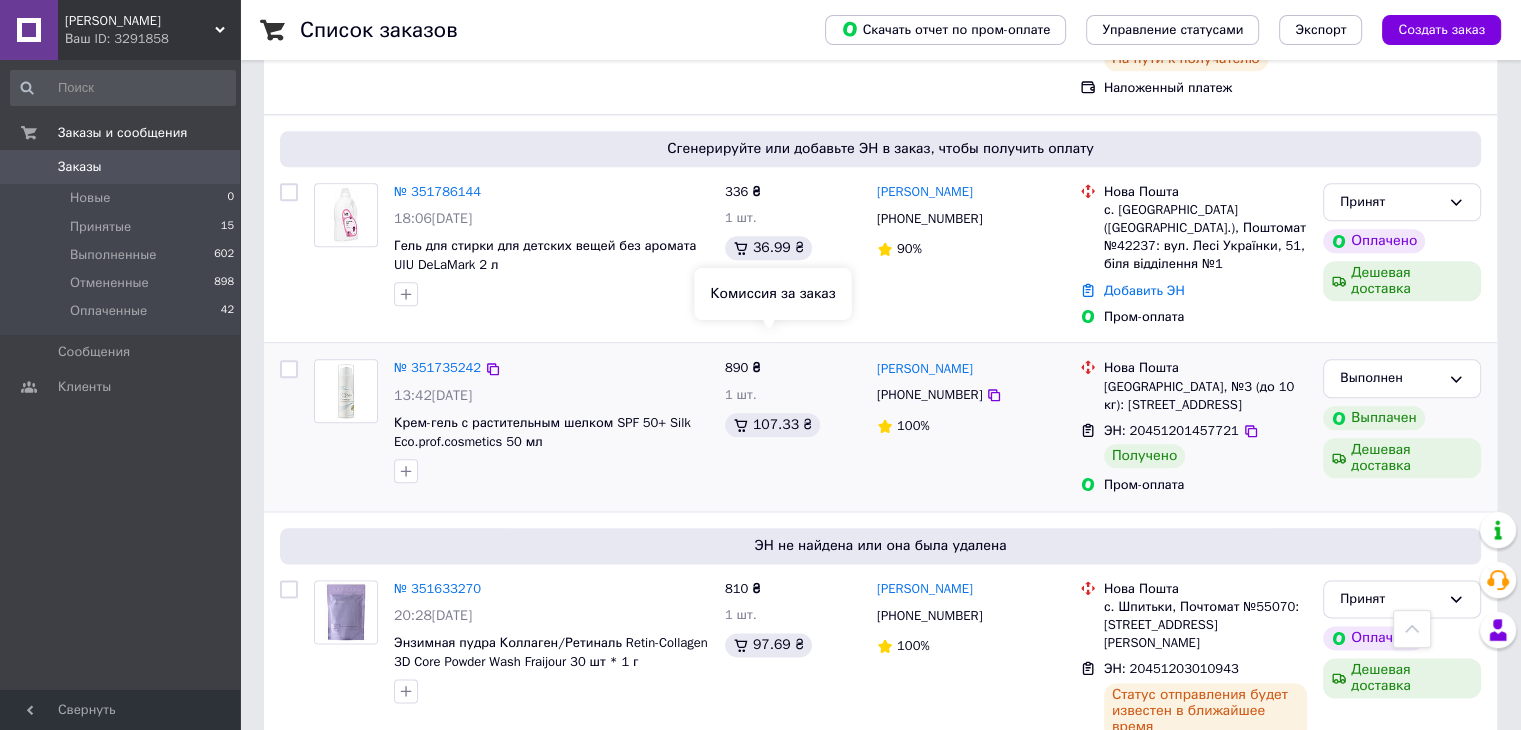 scroll, scrollTop: 2056, scrollLeft: 0, axis: vertical 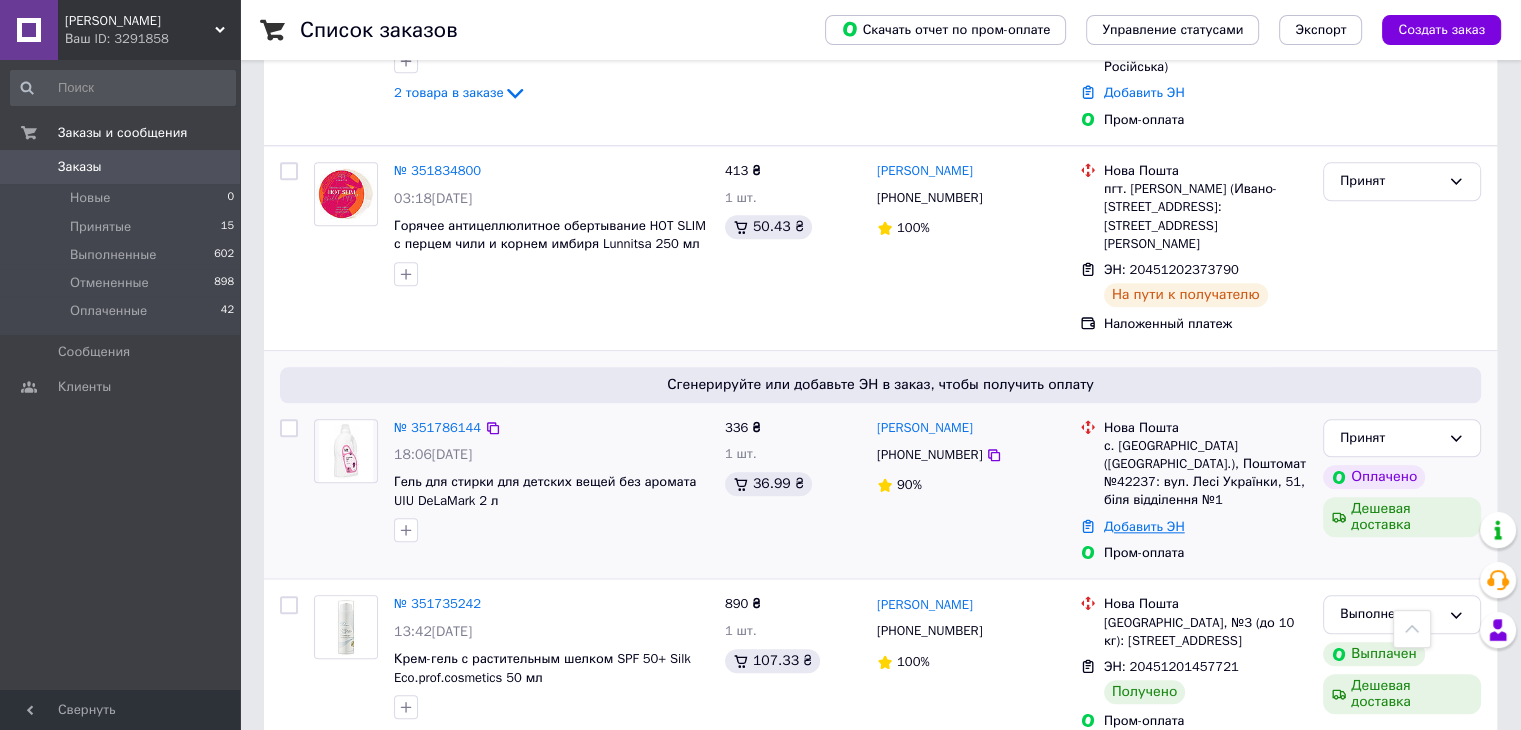 click on "Добавить ЭН" at bounding box center (1144, 526) 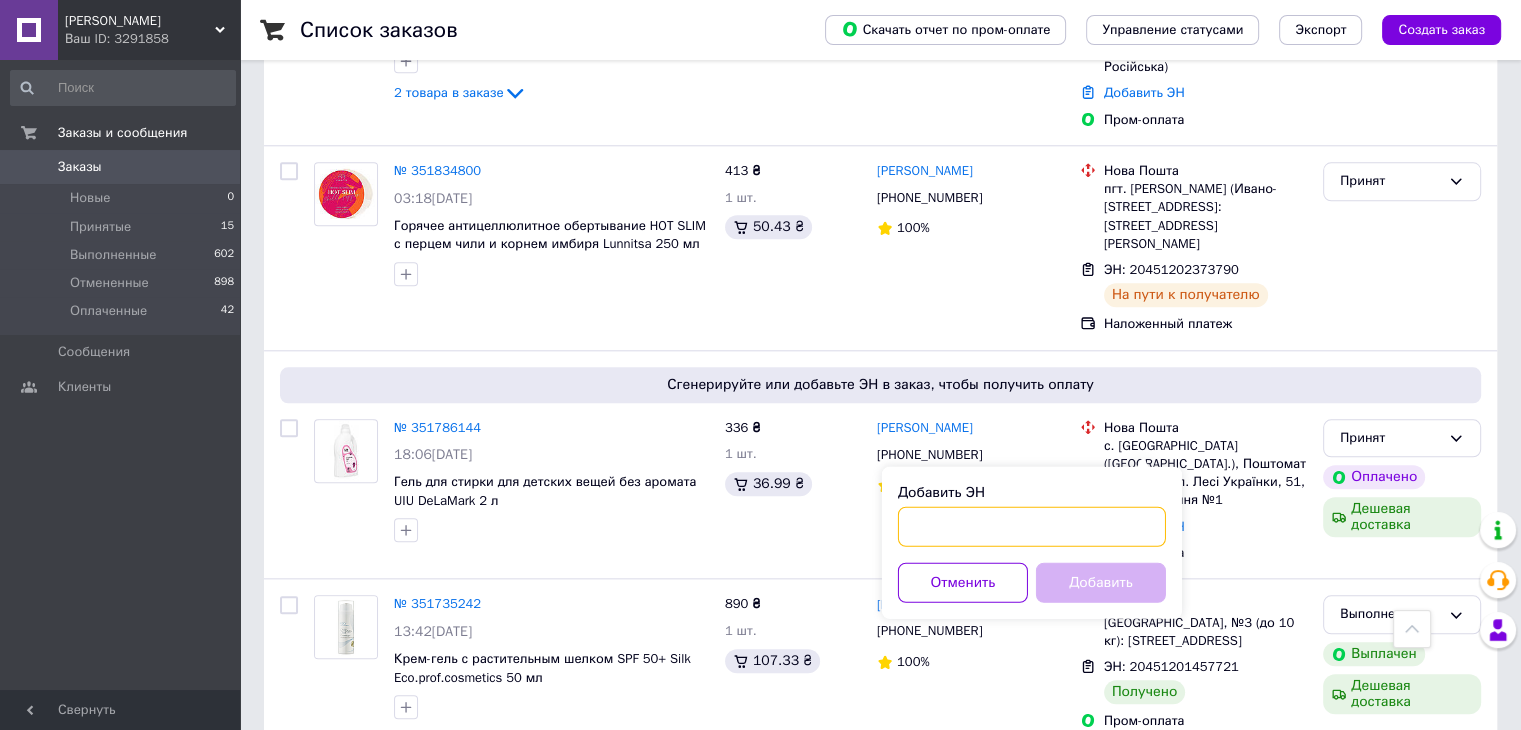 click on "Добавить ЭН" at bounding box center [1032, 526] 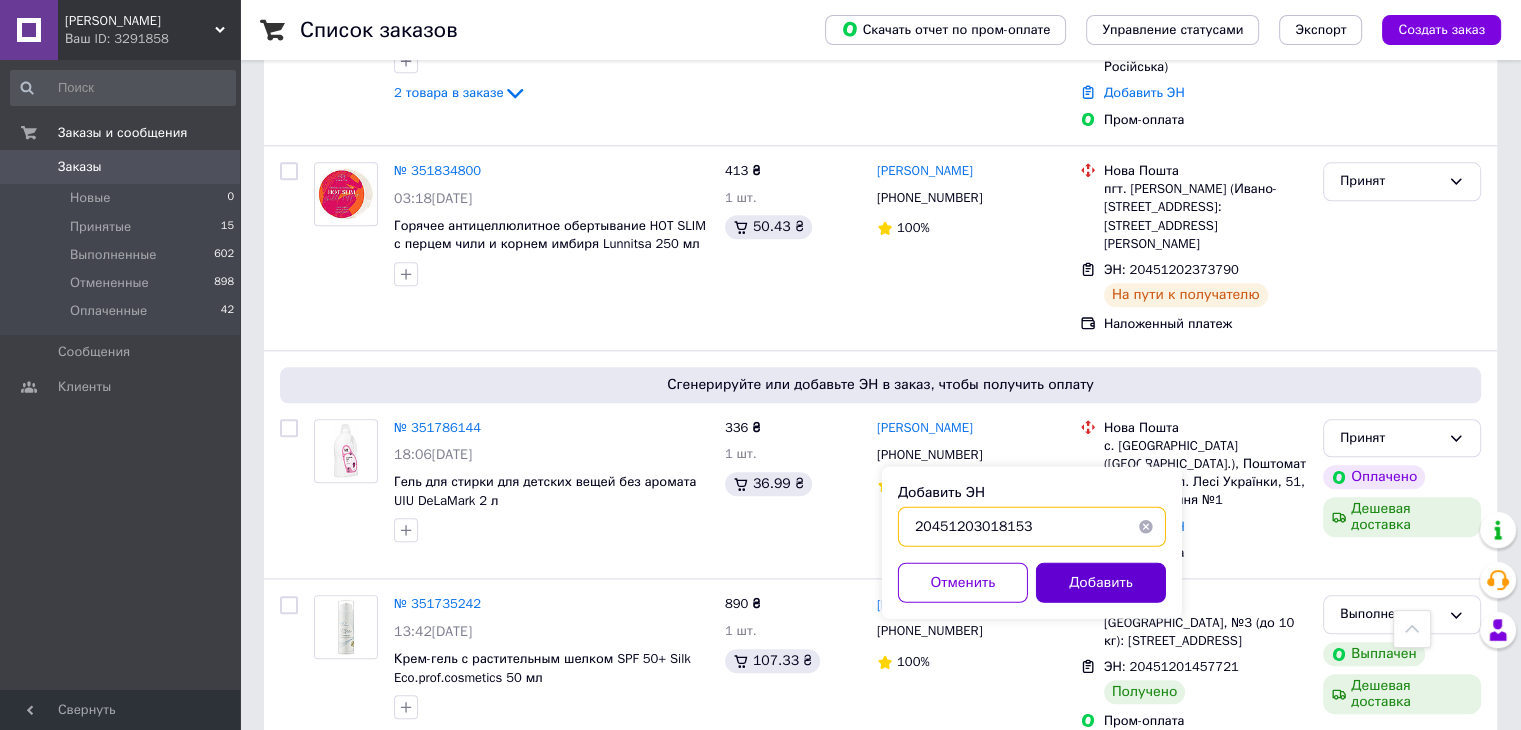 type on "20451203018153" 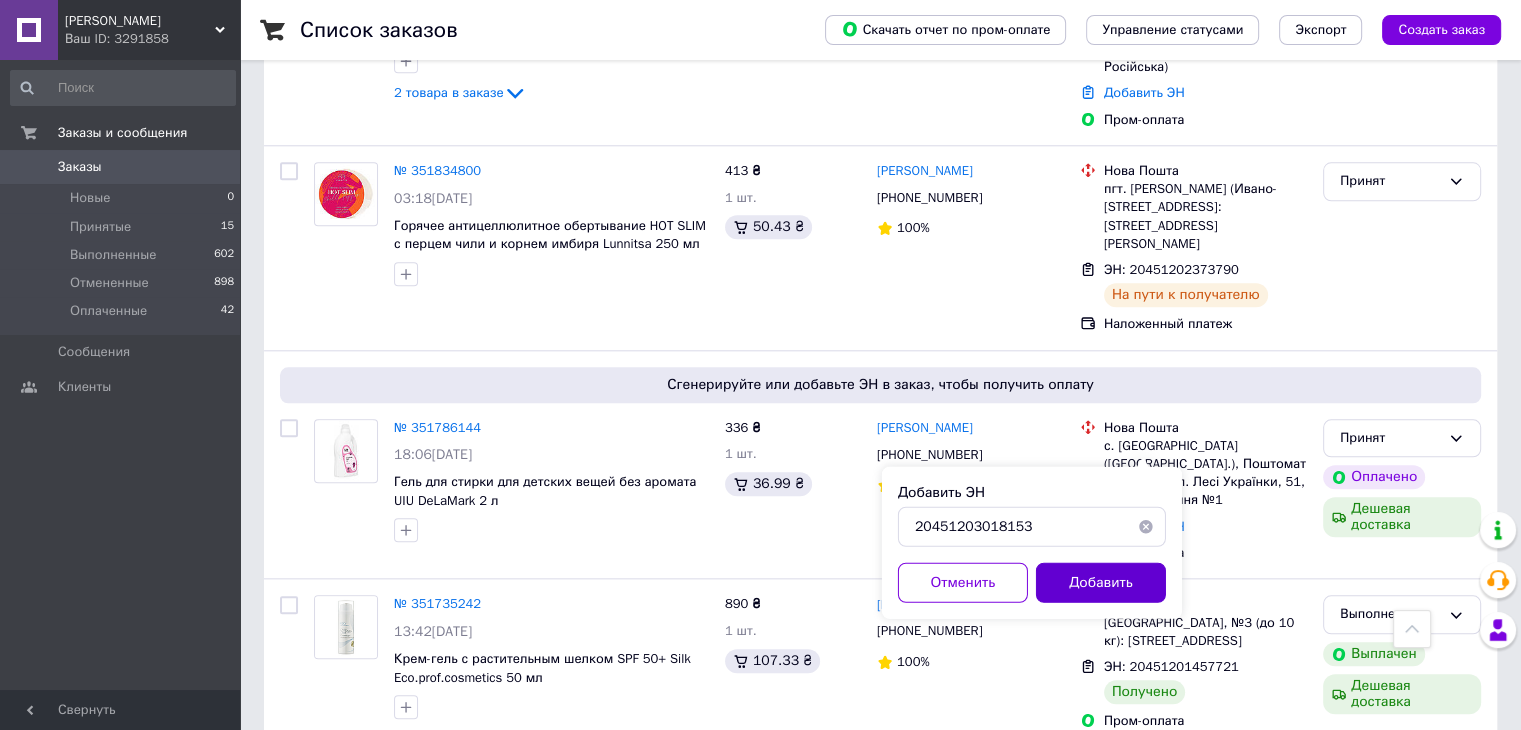 click on "Добавить" at bounding box center (1101, 582) 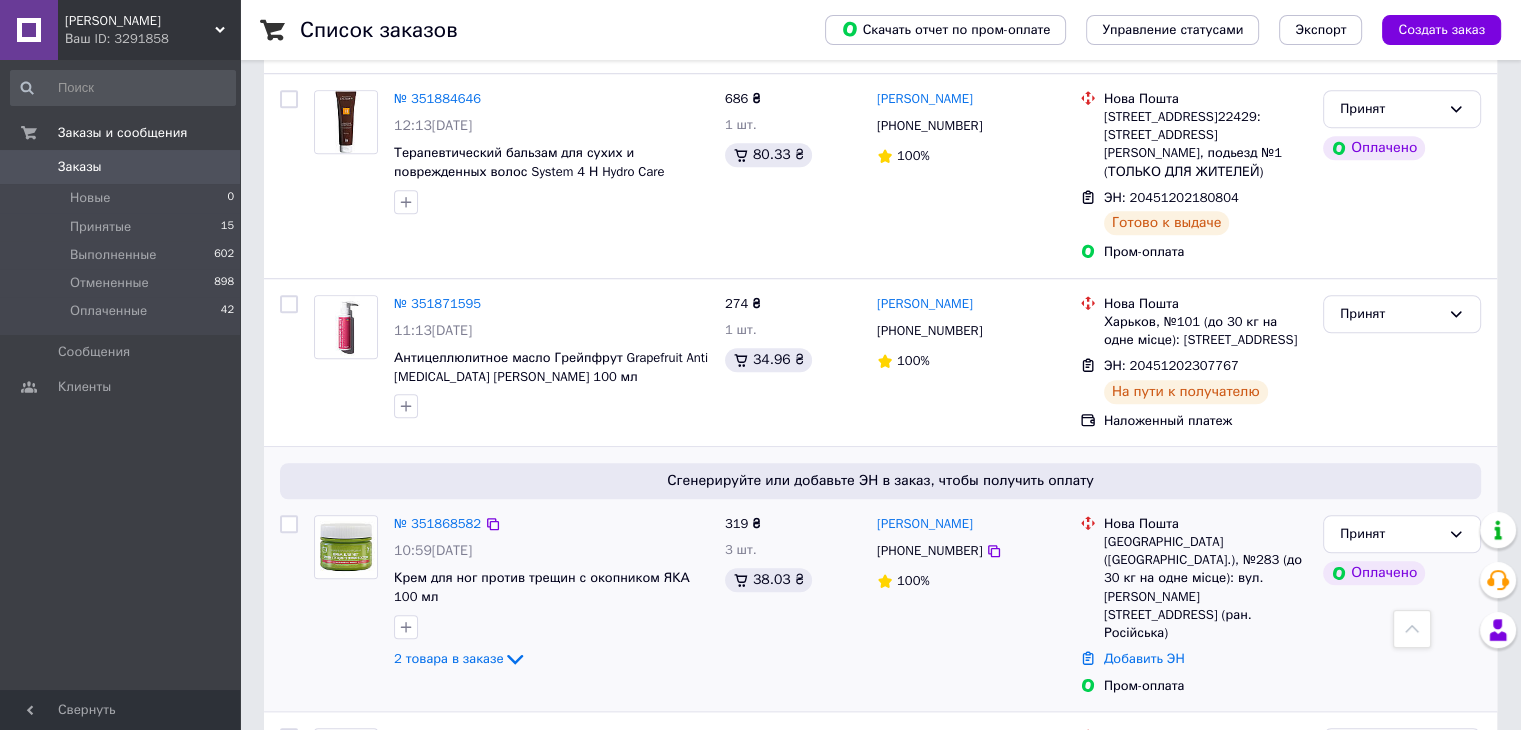 scroll, scrollTop: 1656, scrollLeft: 0, axis: vertical 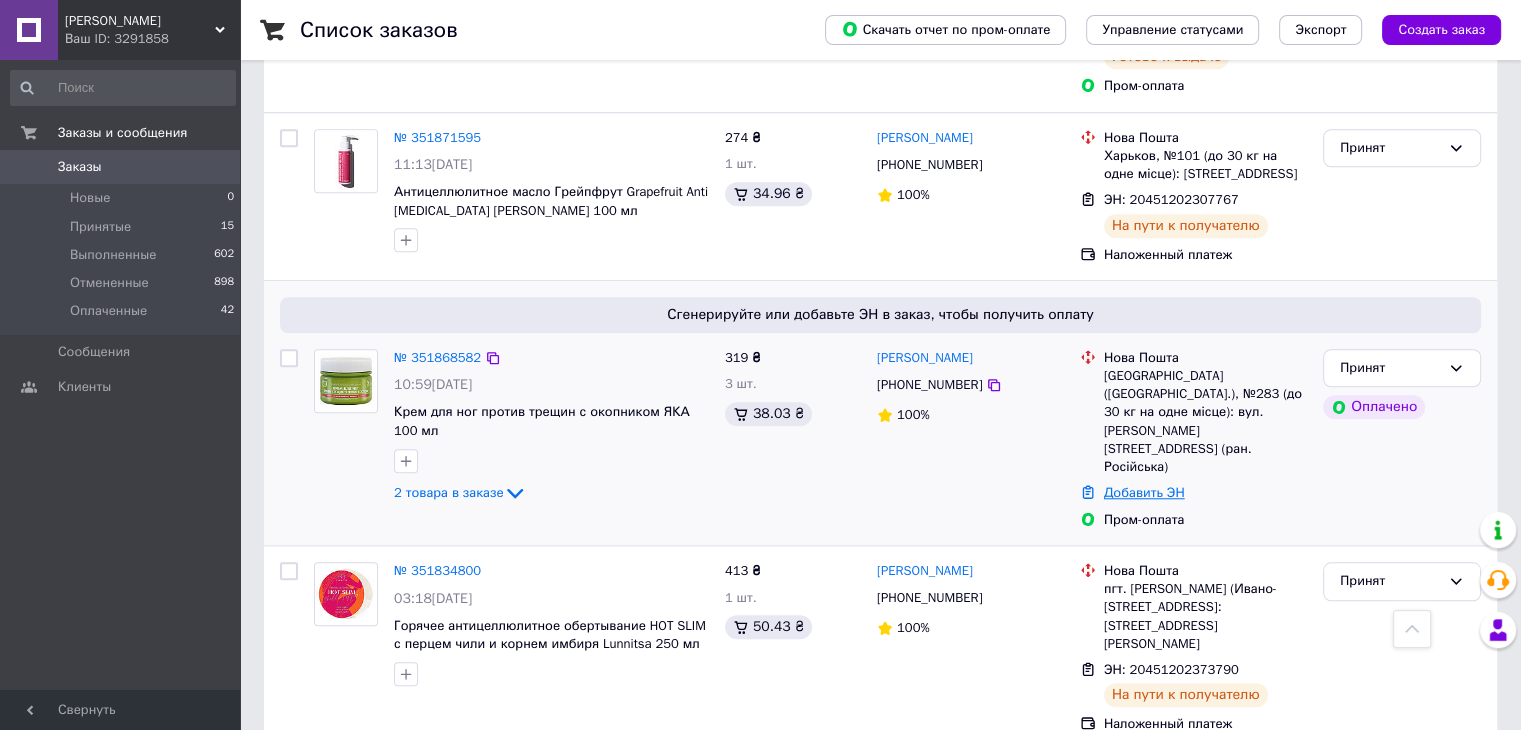click on "Добавить ЭН" at bounding box center (1144, 492) 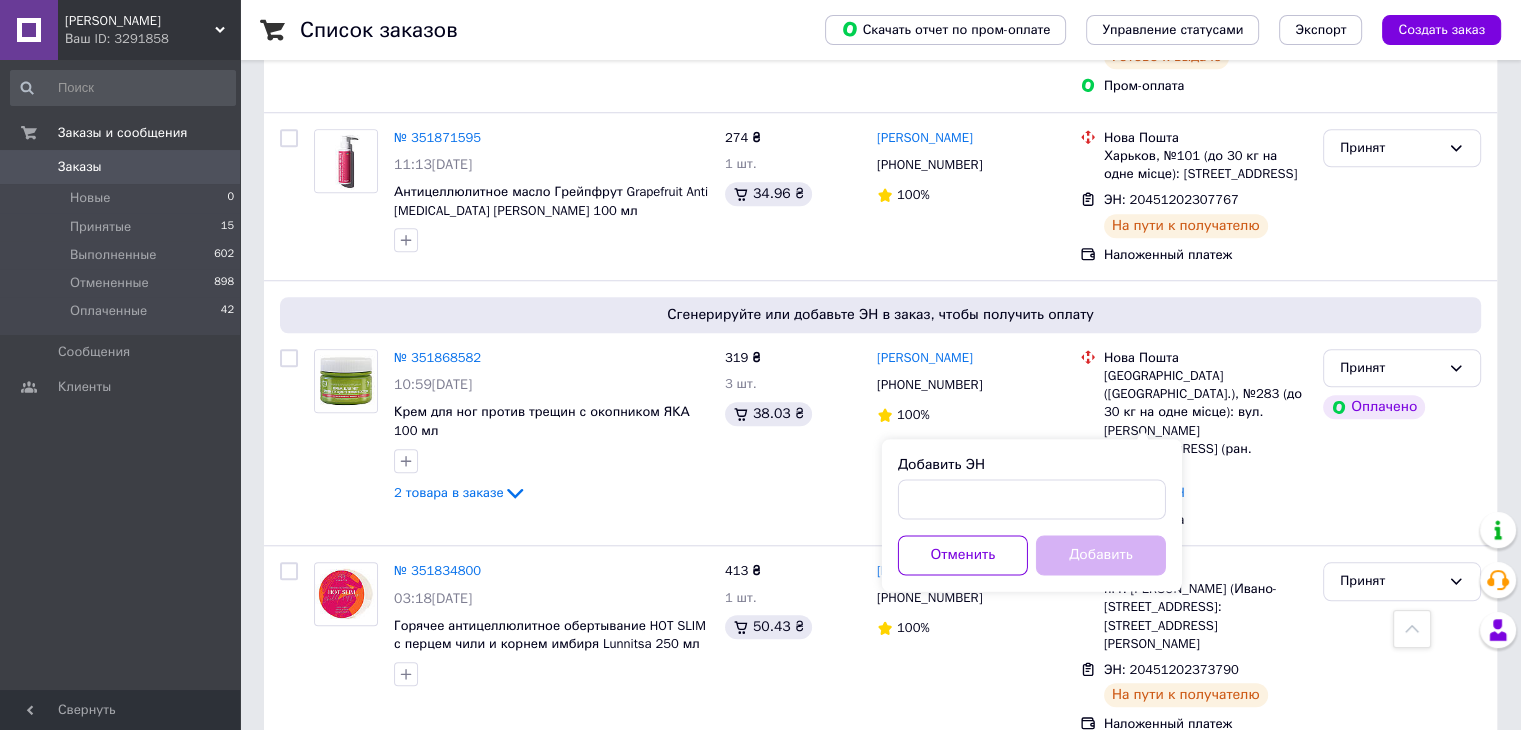 drag, startPoint x: 1109, startPoint y: 469, endPoint x: 1106, endPoint y: 485, distance: 16.27882 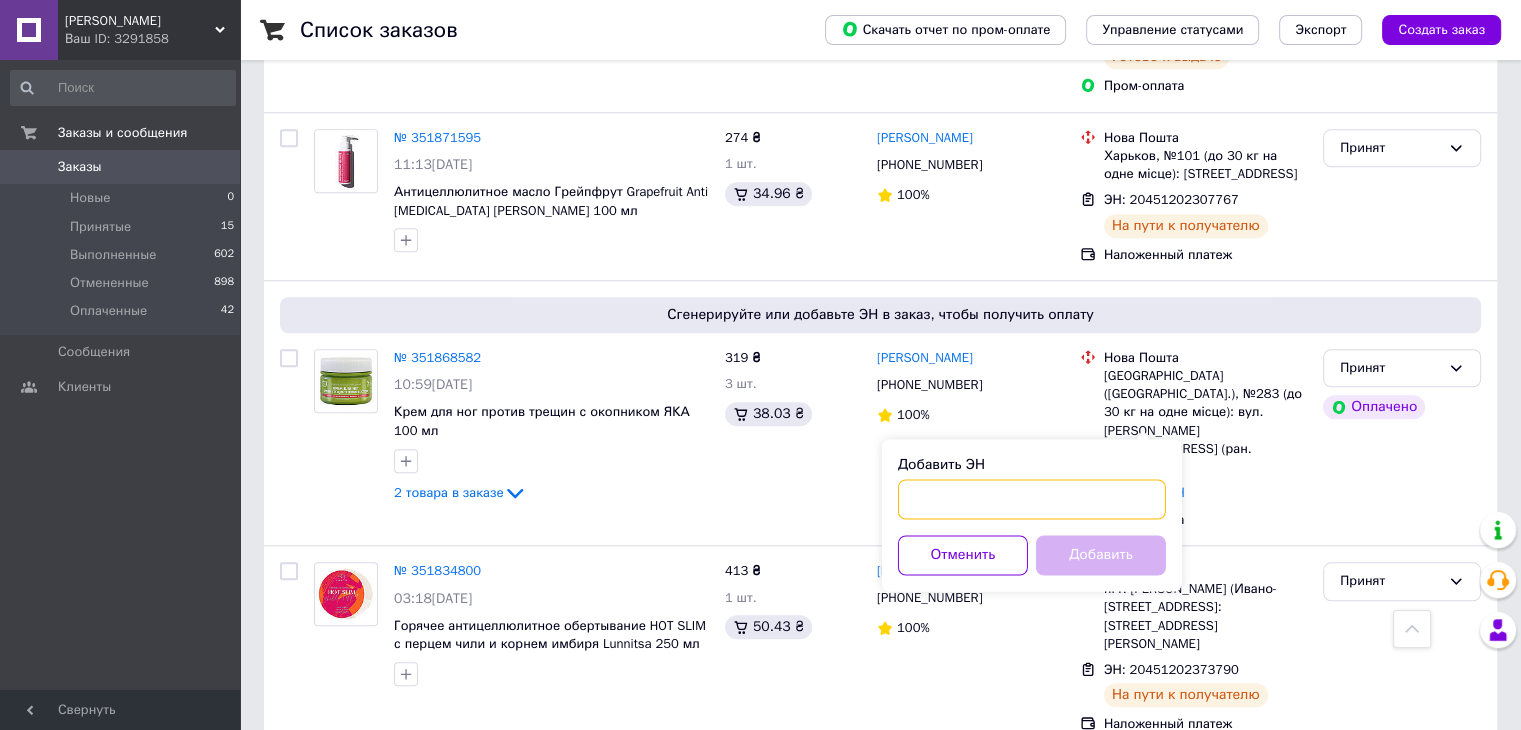 click on "Добавить ЭН" at bounding box center (1032, 499) 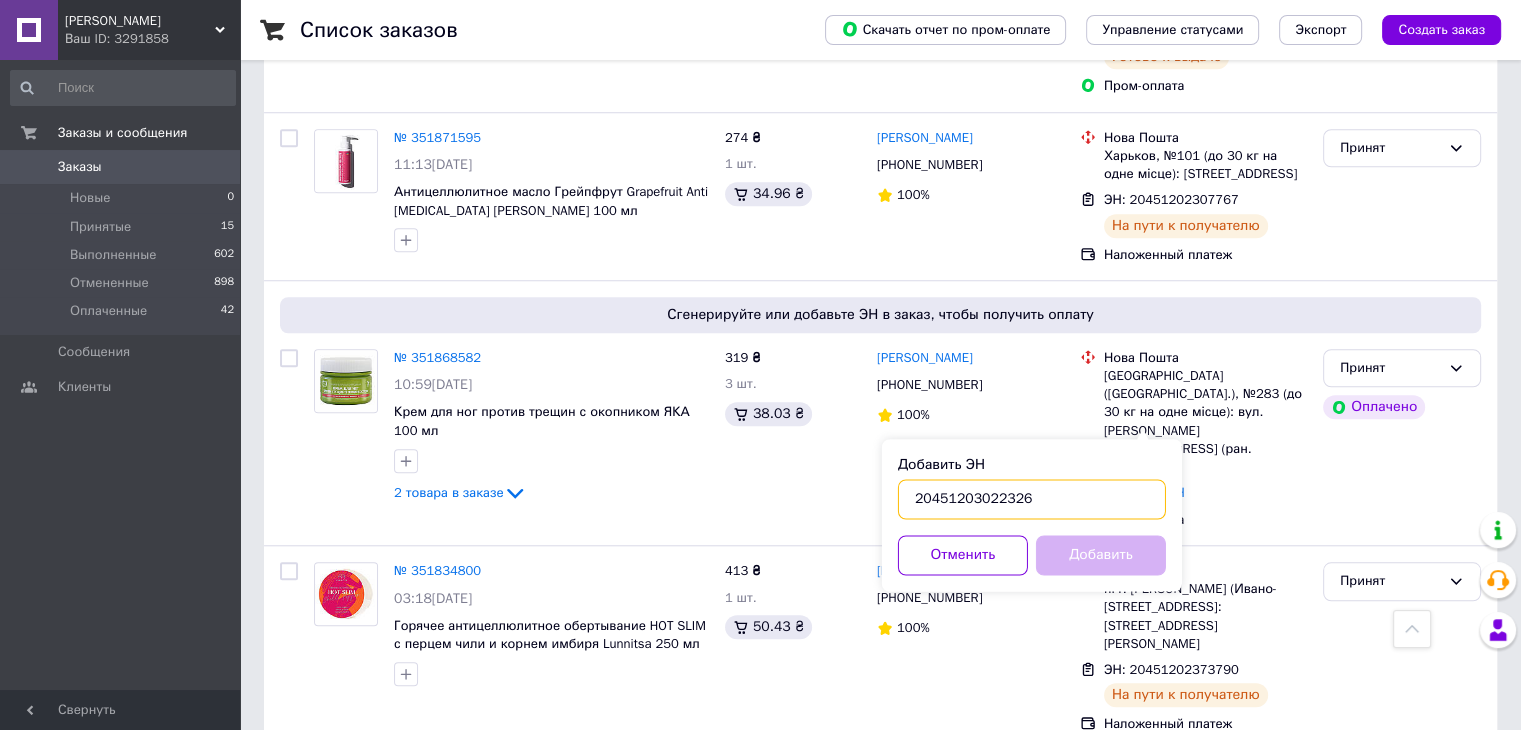 type on "20451203022326" 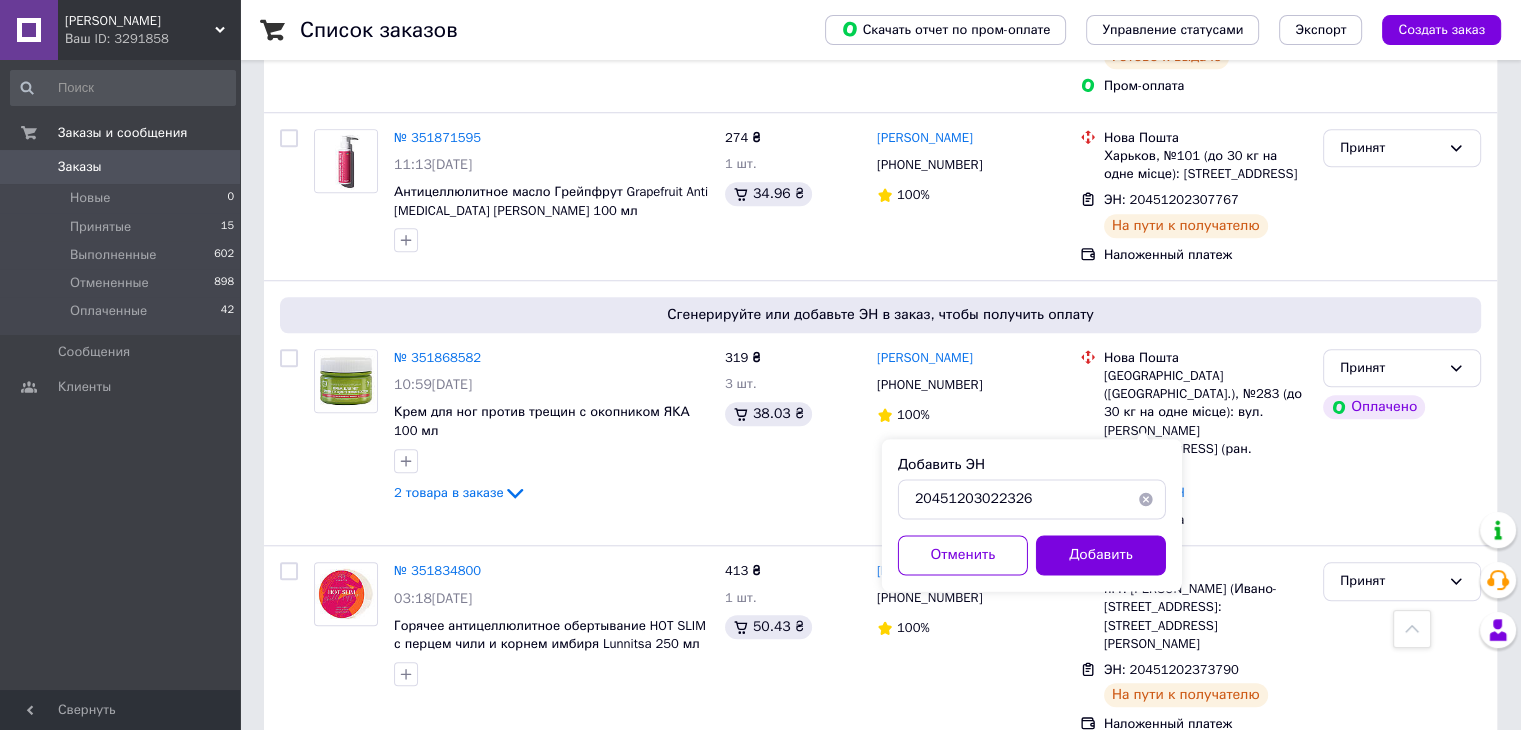 drag, startPoint x: 1108, startPoint y: 553, endPoint x: 882, endPoint y: 405, distance: 270.1481 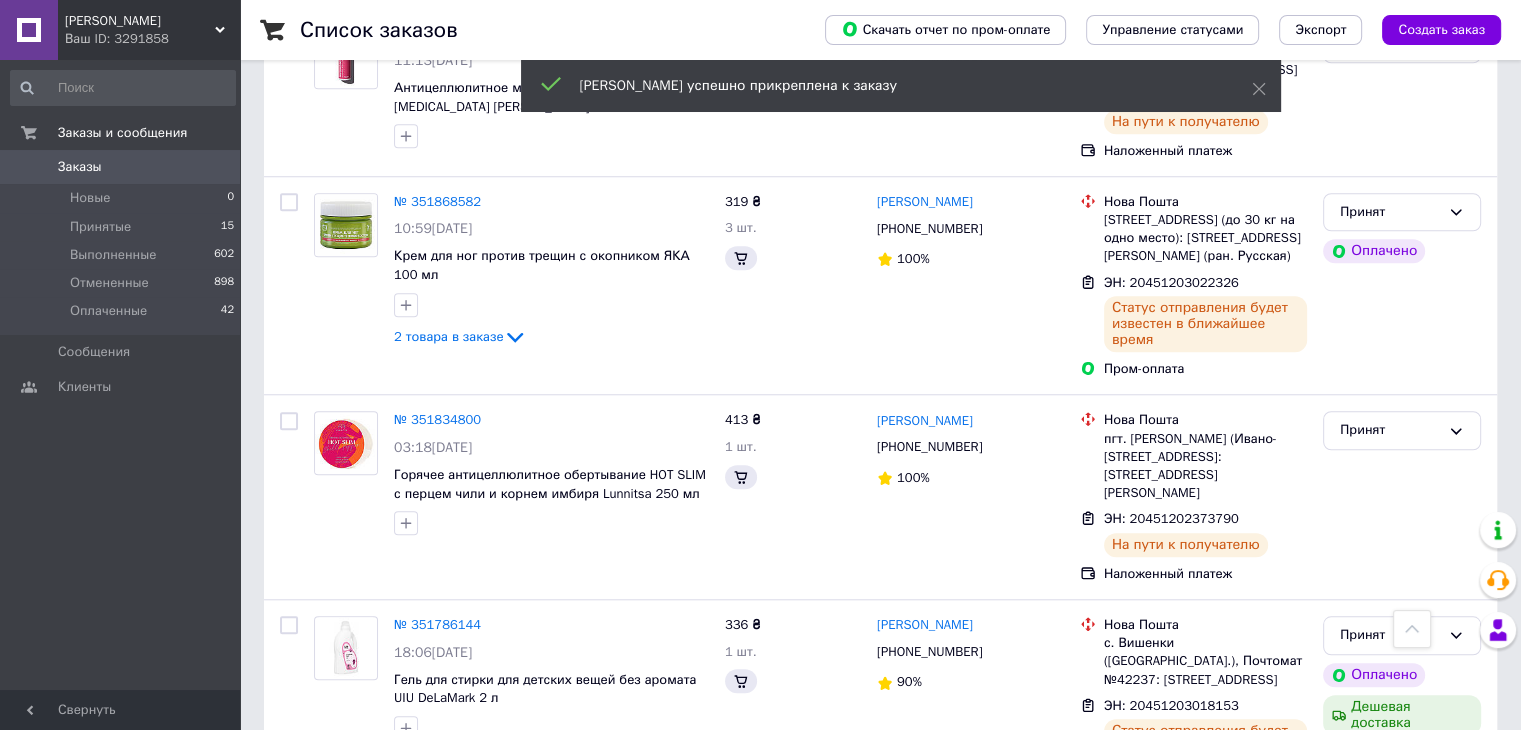 scroll, scrollTop: 1552, scrollLeft: 0, axis: vertical 